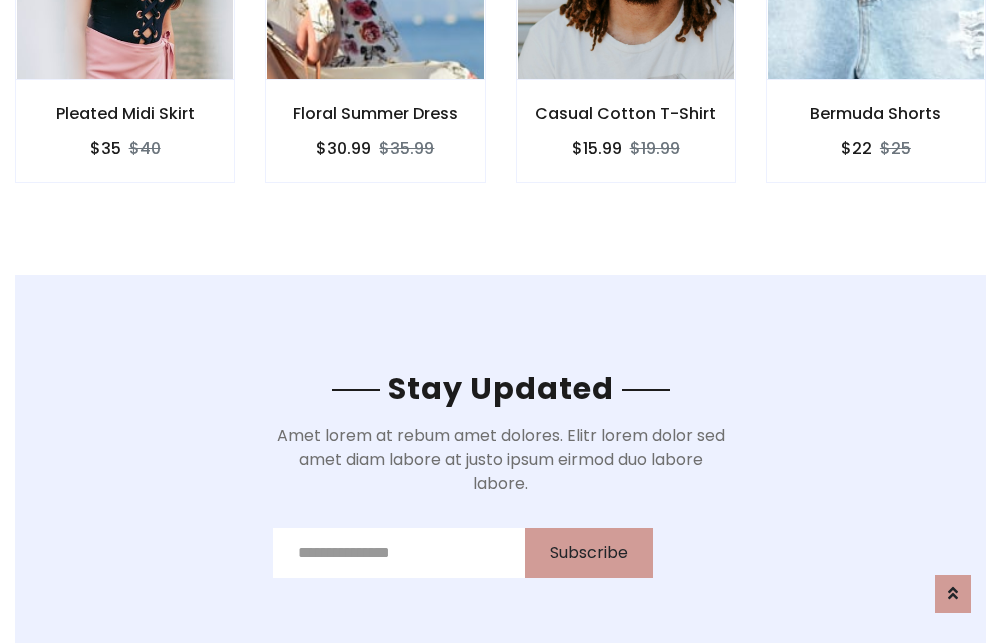 scroll, scrollTop: 3012, scrollLeft: 0, axis: vertical 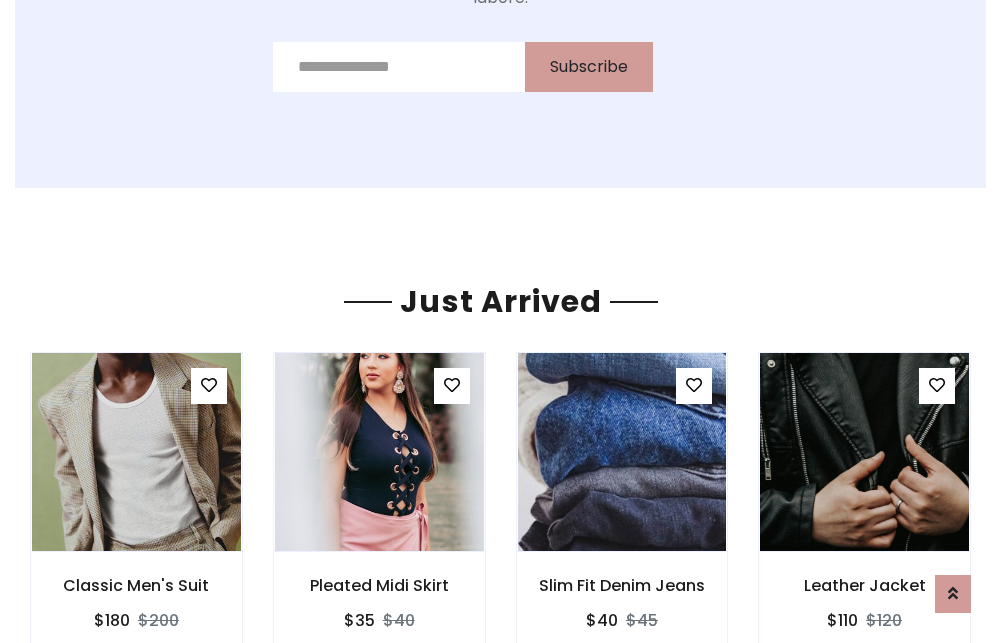 click on "Casual Cotton T-Shirt
$15.99
$19.99" at bounding box center (626, -441) 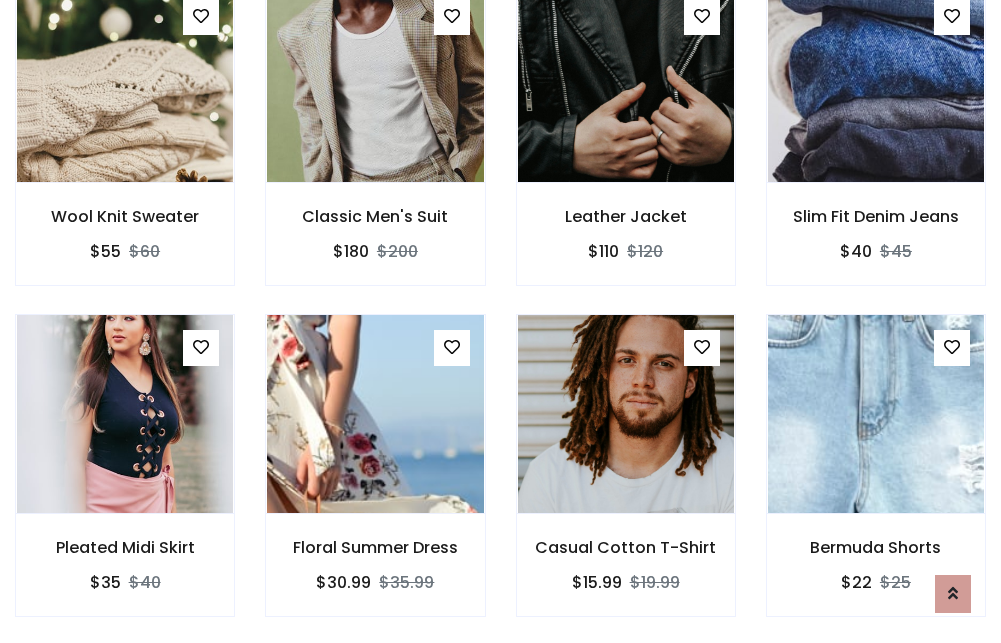 click on "Casual Cotton T-Shirt
$15.99
$19.99" at bounding box center [626, 479] 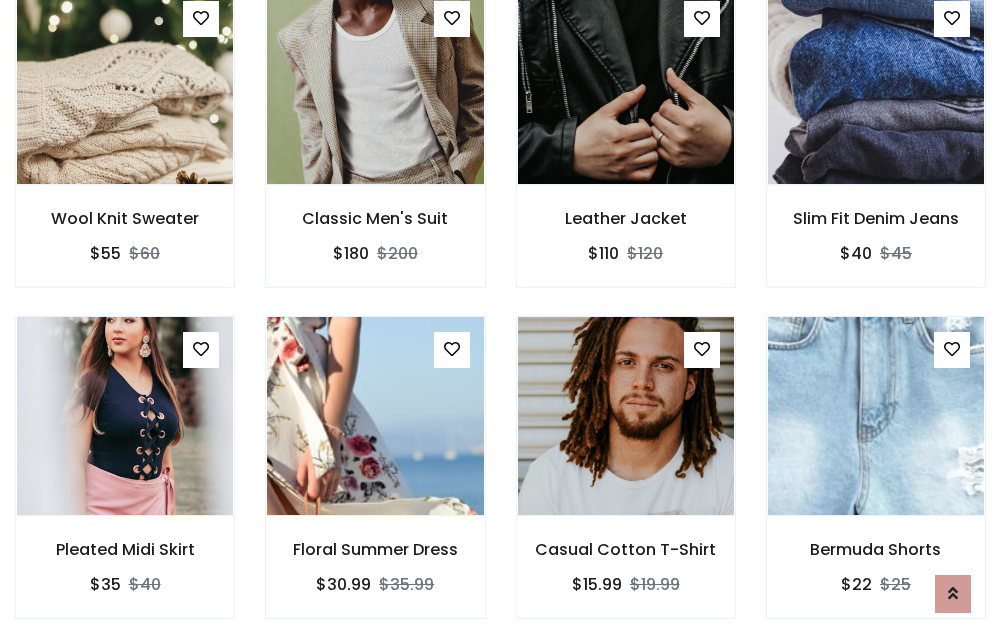 click on "Casual Cotton T-Shirt
$15.99
$19.99" at bounding box center [626, 481] 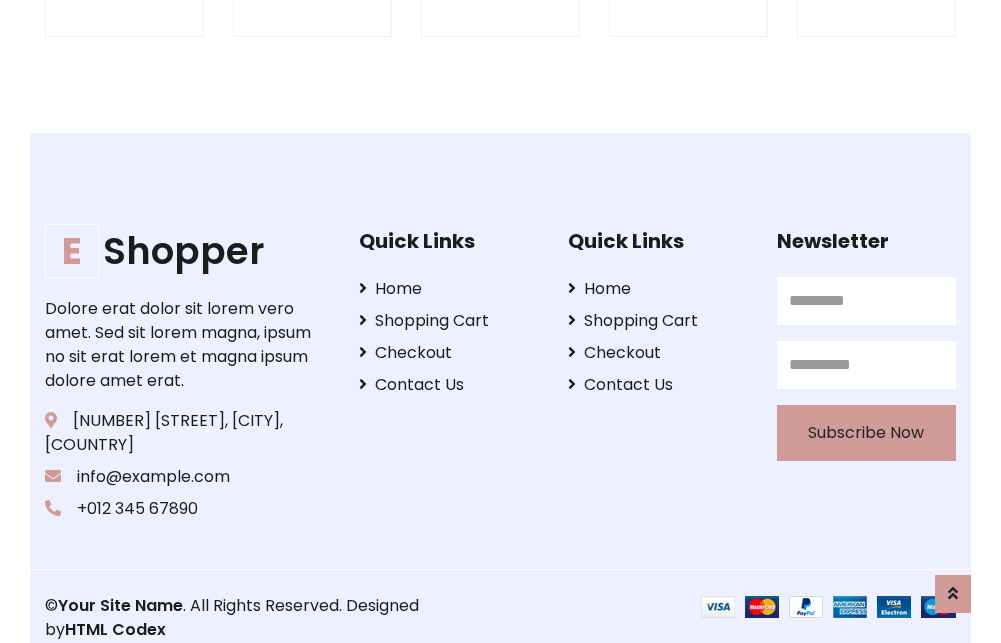scroll, scrollTop: 3807, scrollLeft: 0, axis: vertical 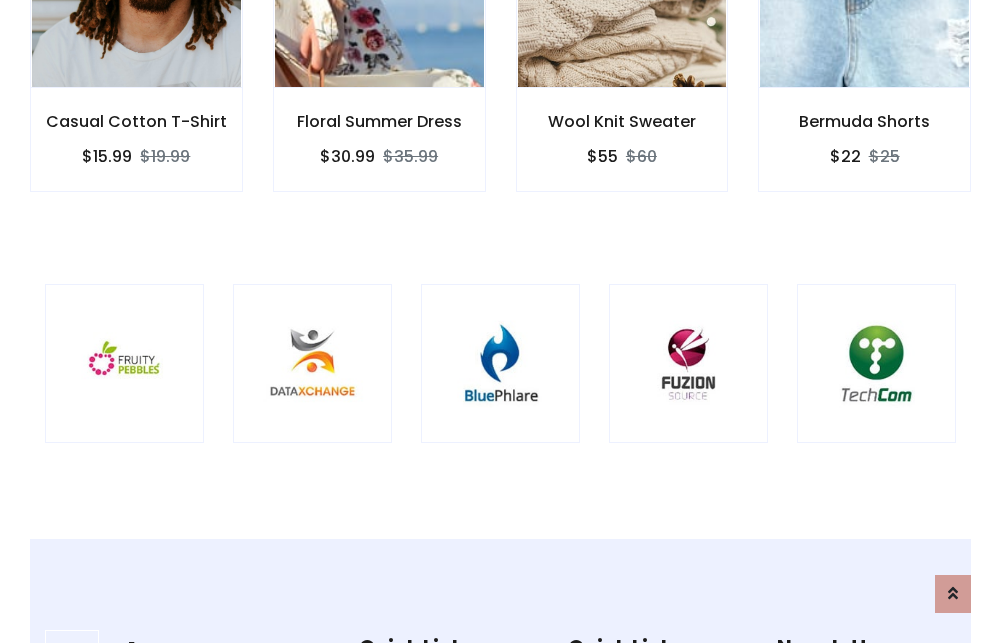 click at bounding box center (500, 363) 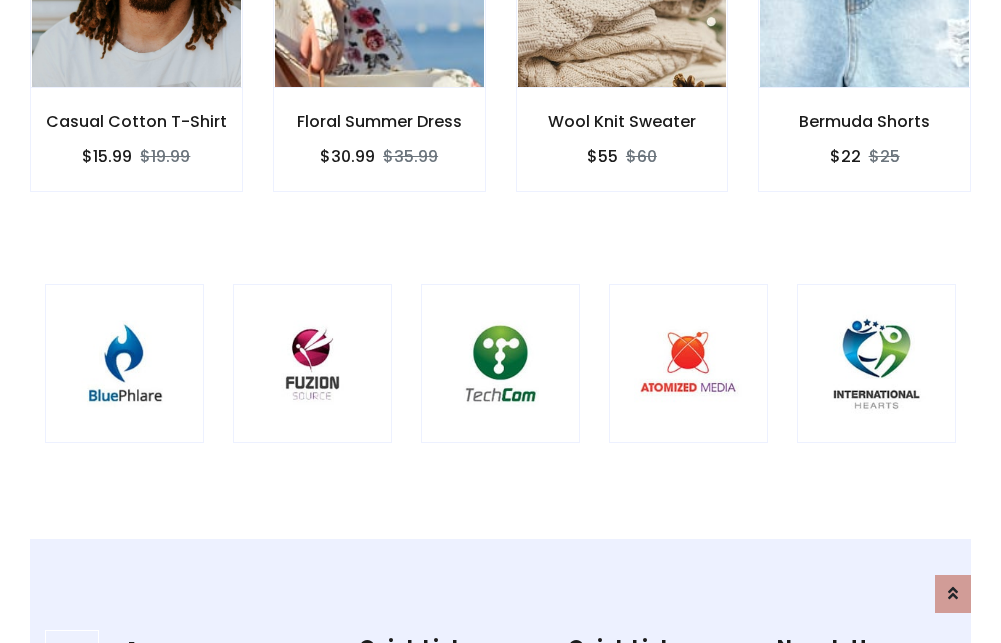 click at bounding box center (500, 363) 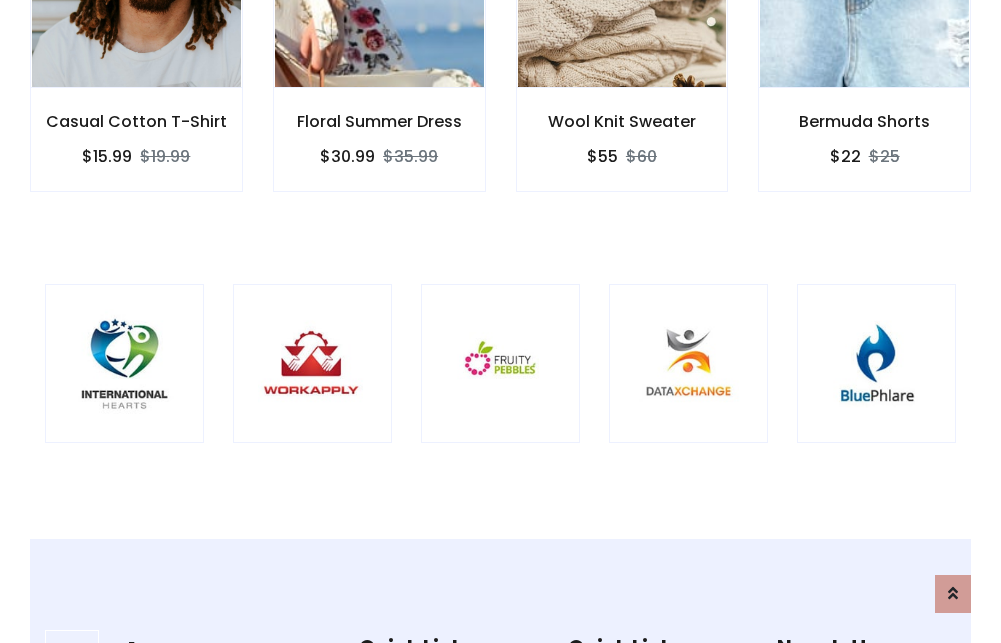 click at bounding box center (500, 363) 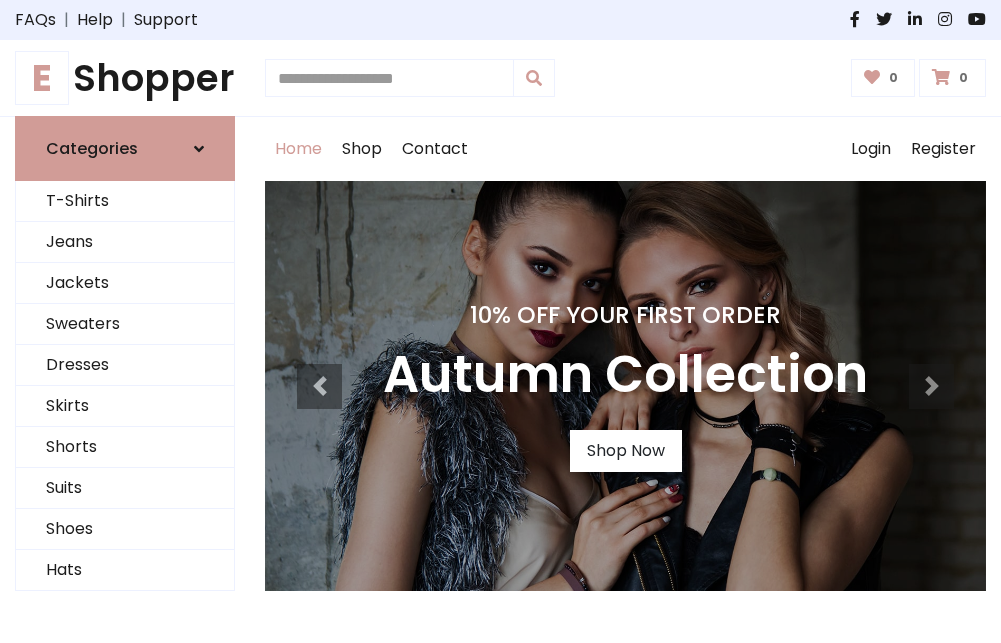 scroll, scrollTop: 0, scrollLeft: 0, axis: both 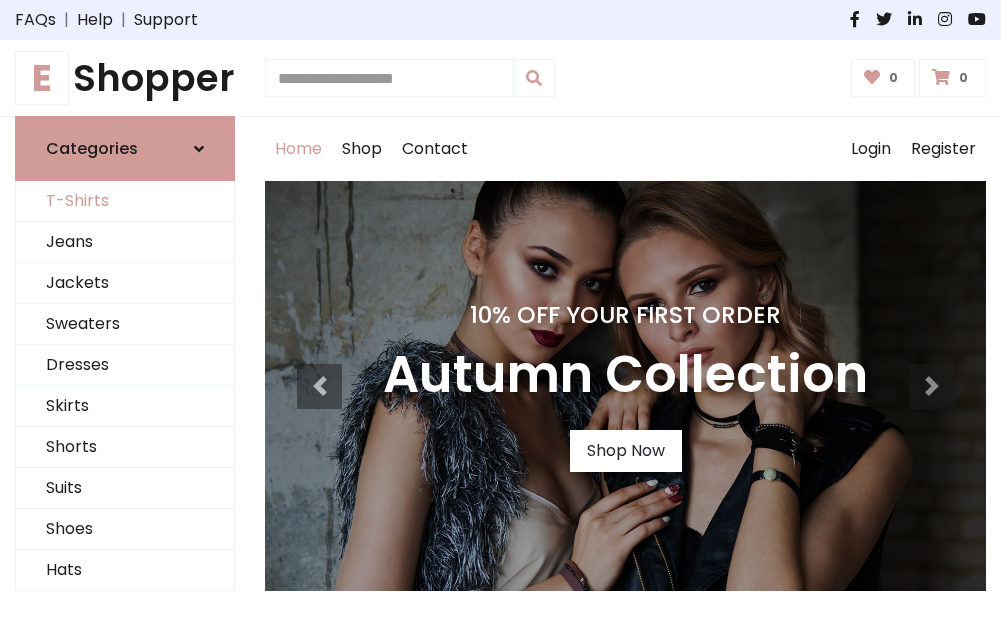 click on "T-Shirts" at bounding box center [125, 201] 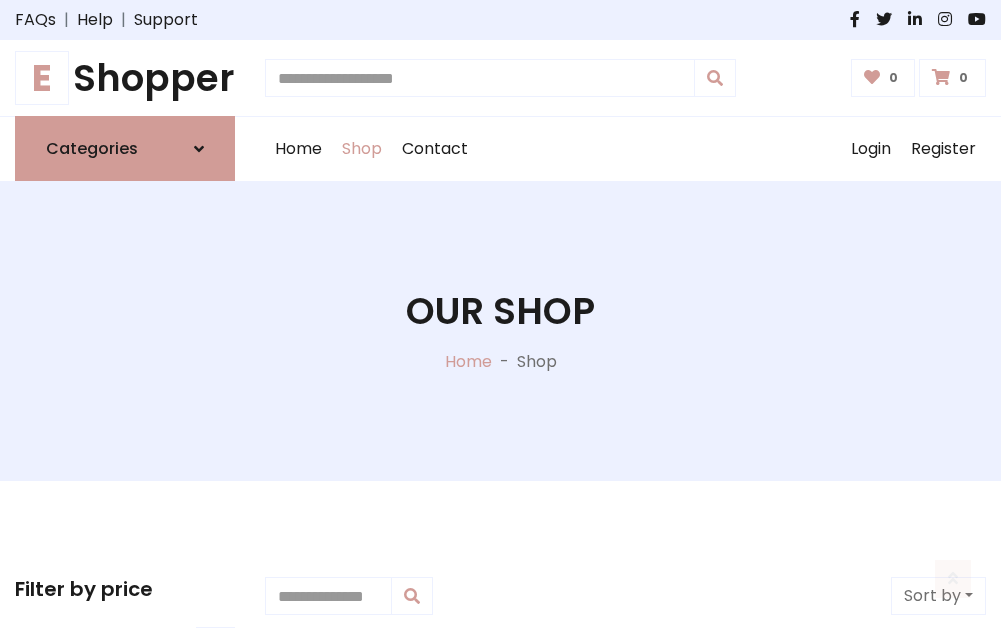 scroll, scrollTop: 802, scrollLeft: 0, axis: vertical 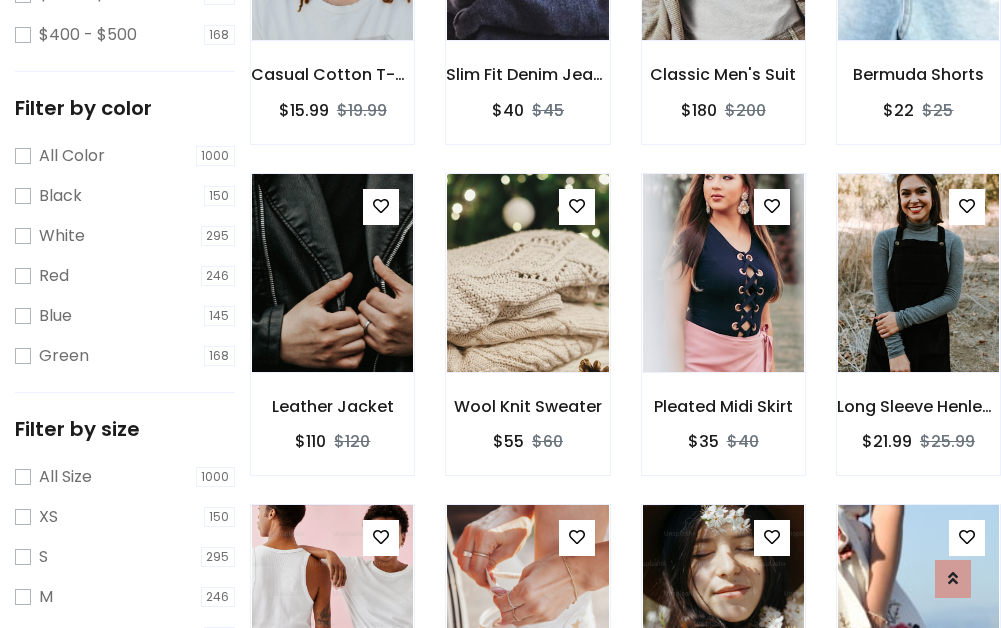 click at bounding box center [723, -59] 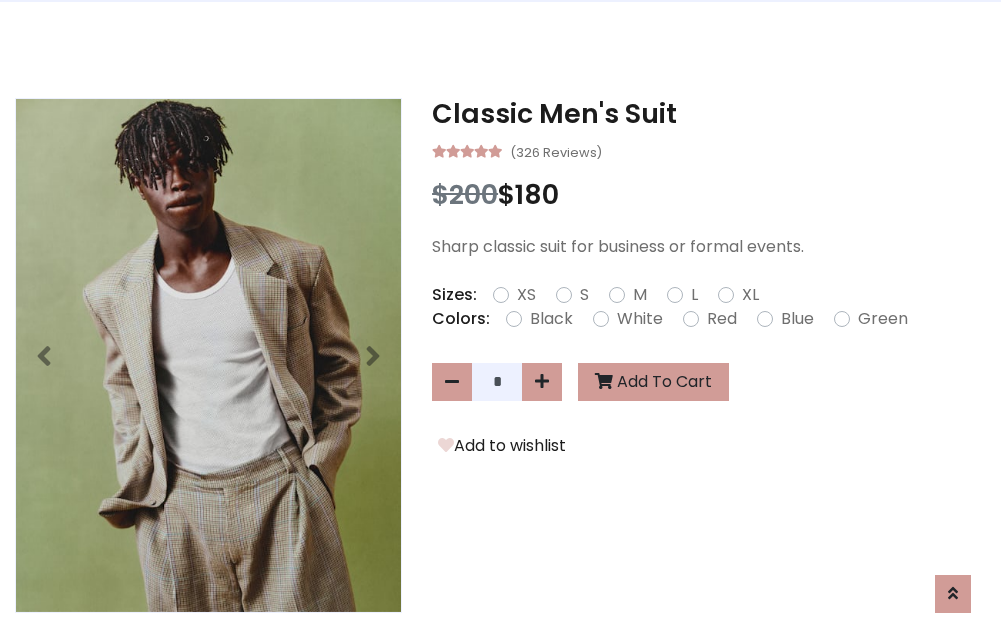 scroll, scrollTop: 0, scrollLeft: 0, axis: both 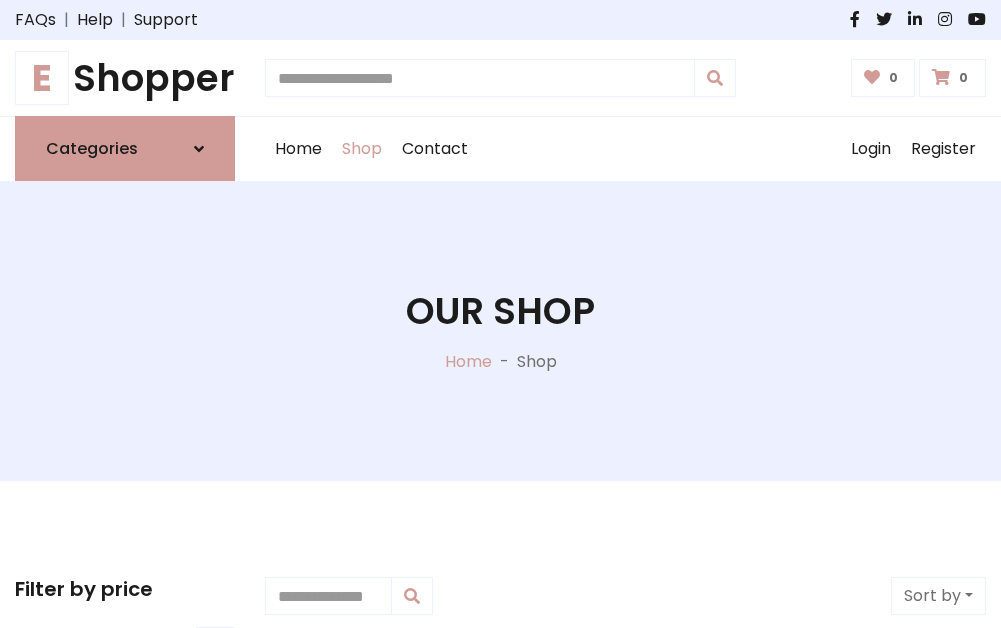 click on "E Shopper" at bounding box center [125, 78] 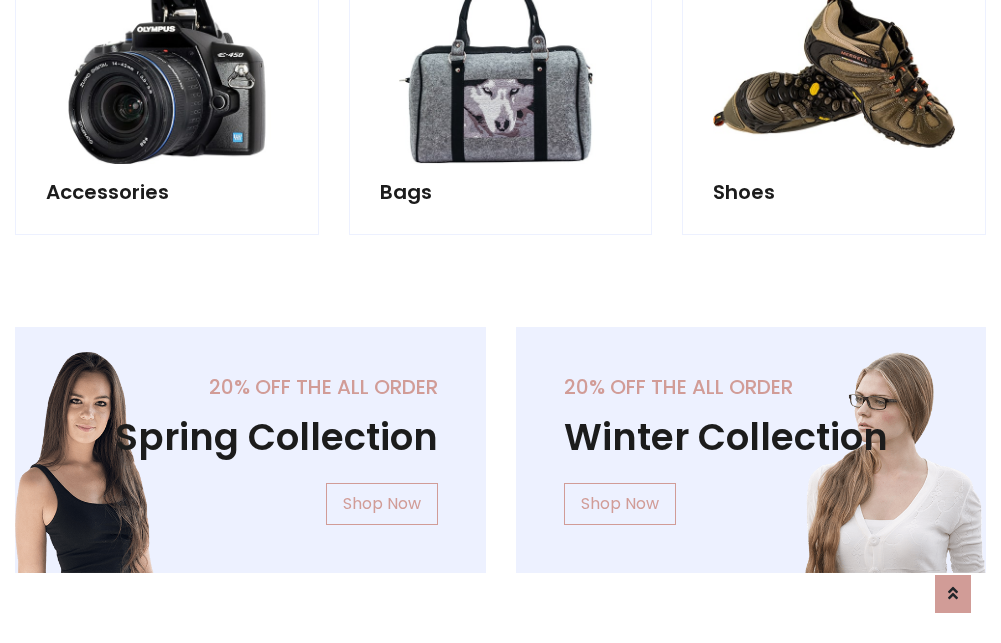 scroll, scrollTop: 1943, scrollLeft: 0, axis: vertical 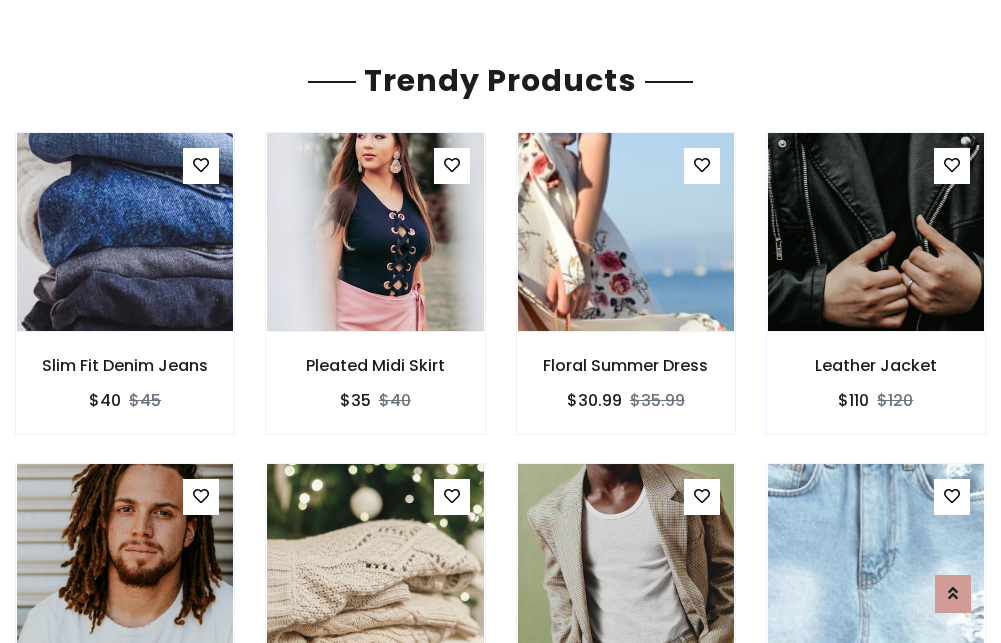 click on "Shop" at bounding box center [362, -1794] 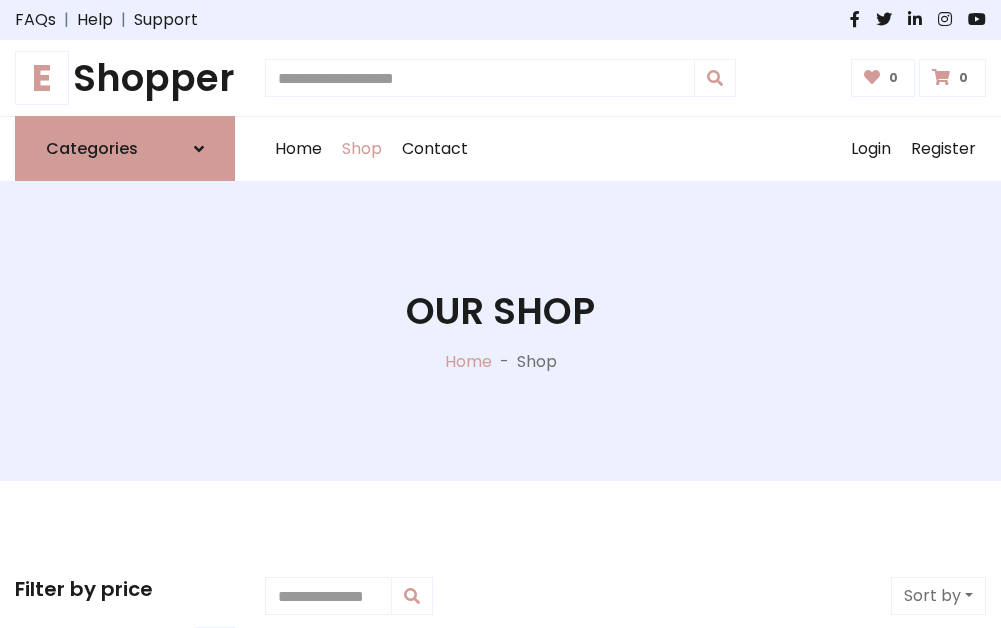 scroll, scrollTop: 0, scrollLeft: 0, axis: both 